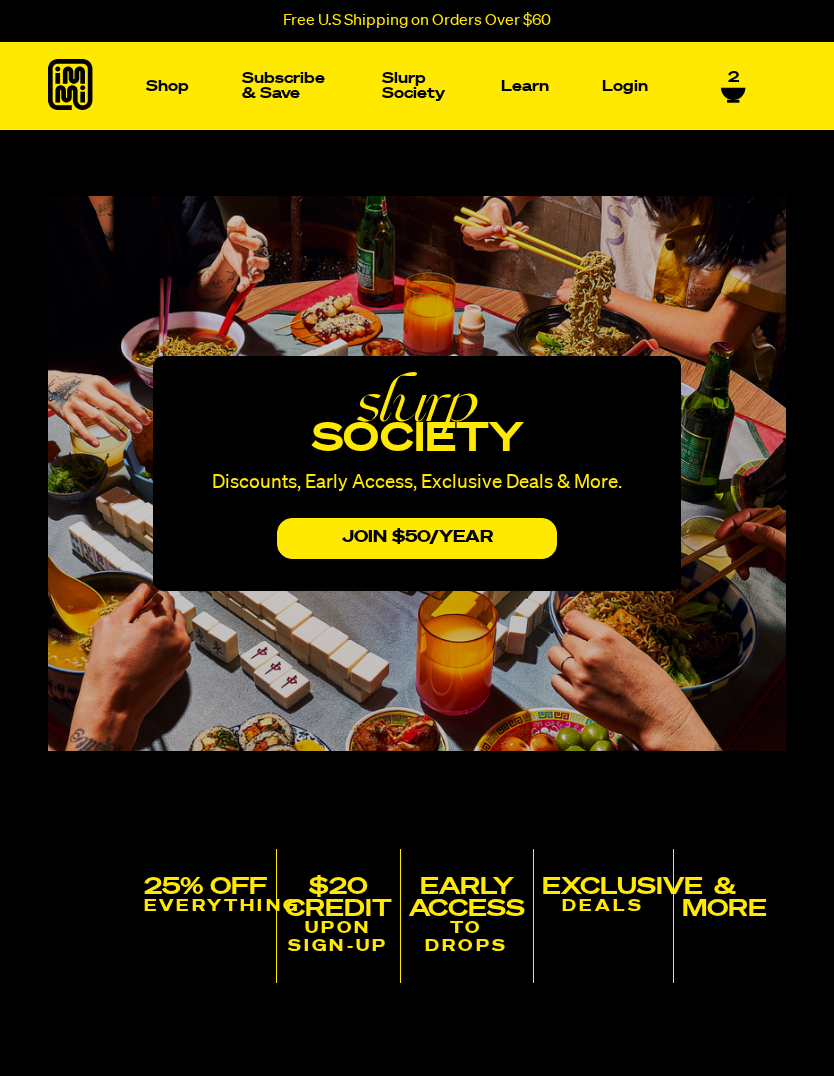 scroll, scrollTop: 0, scrollLeft: 0, axis: both 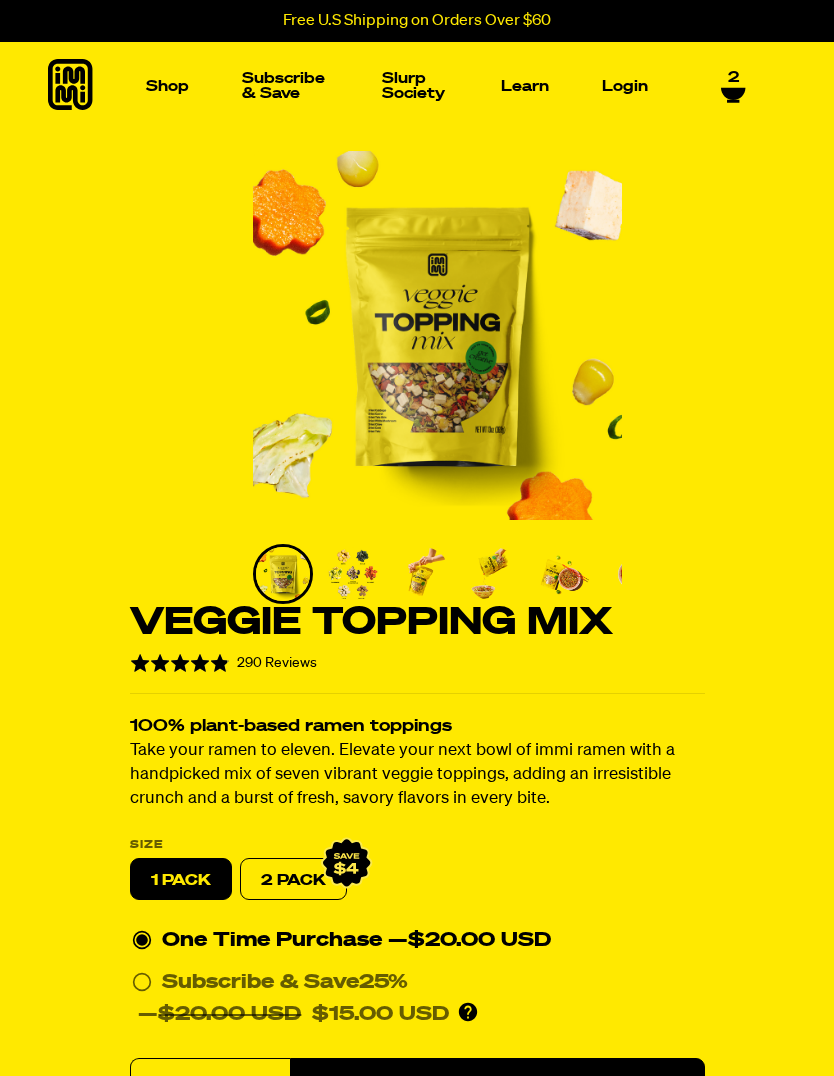 click at bounding box center [108, 238] 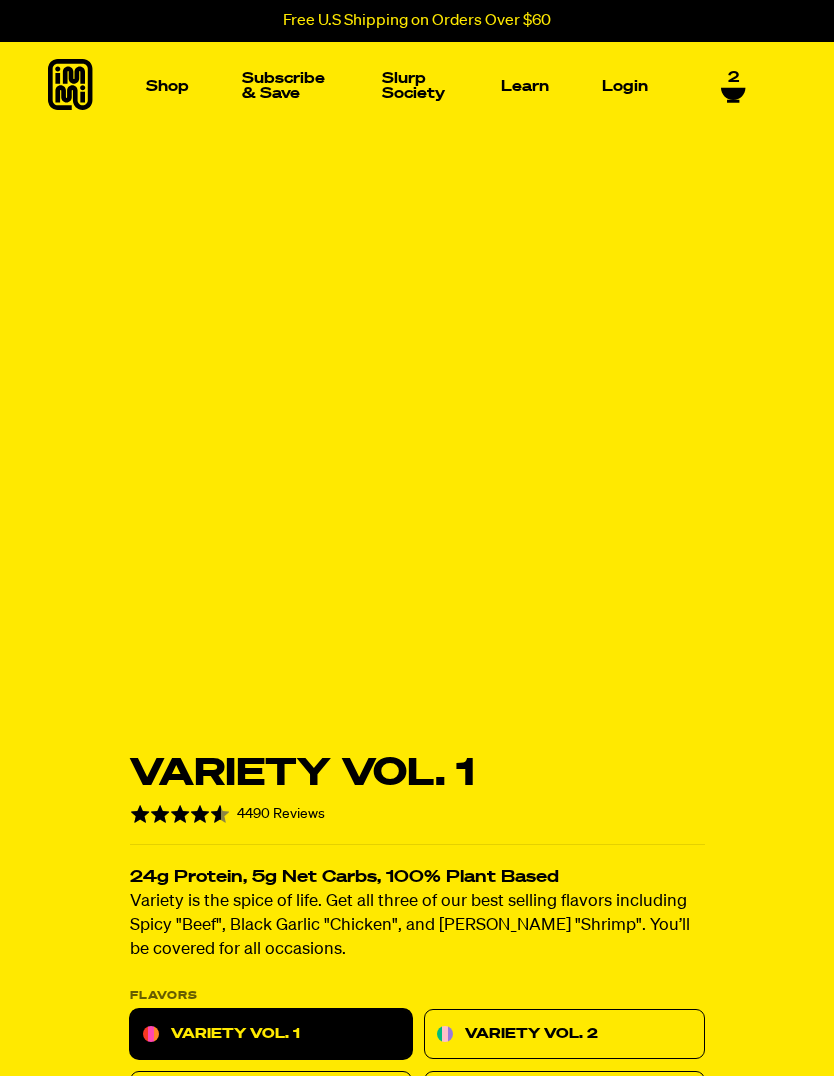 scroll, scrollTop: 0, scrollLeft: 0, axis: both 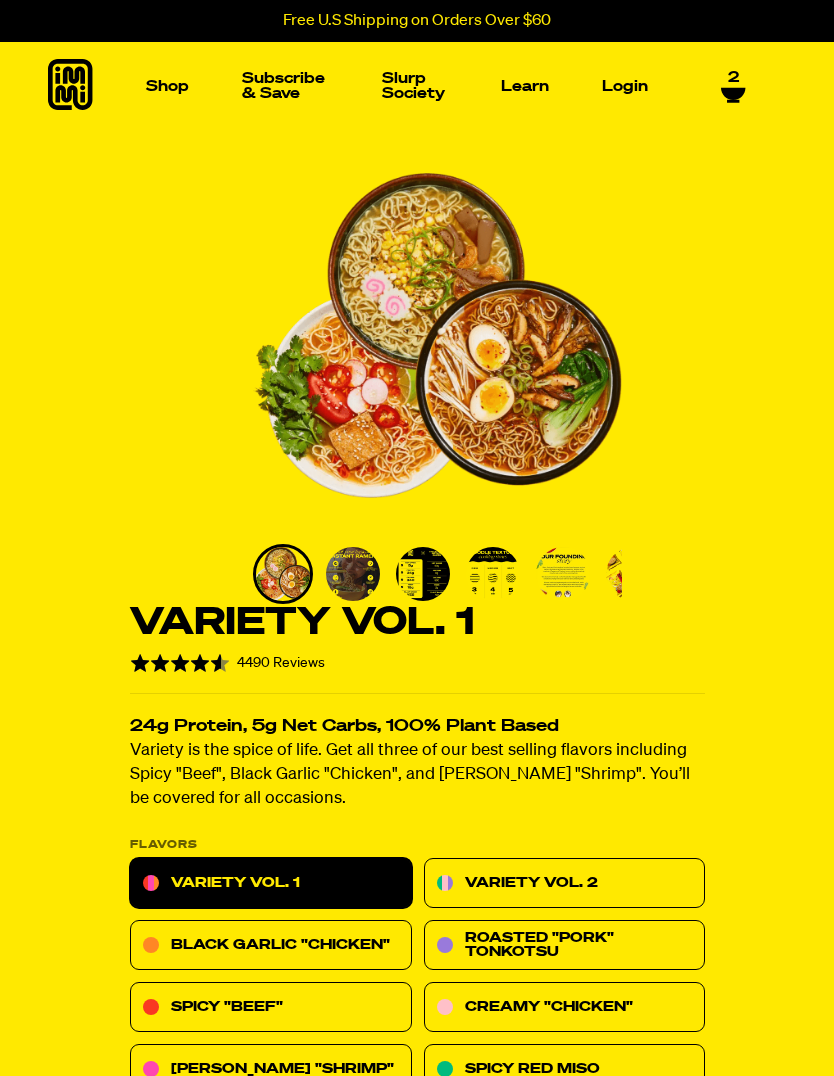 click 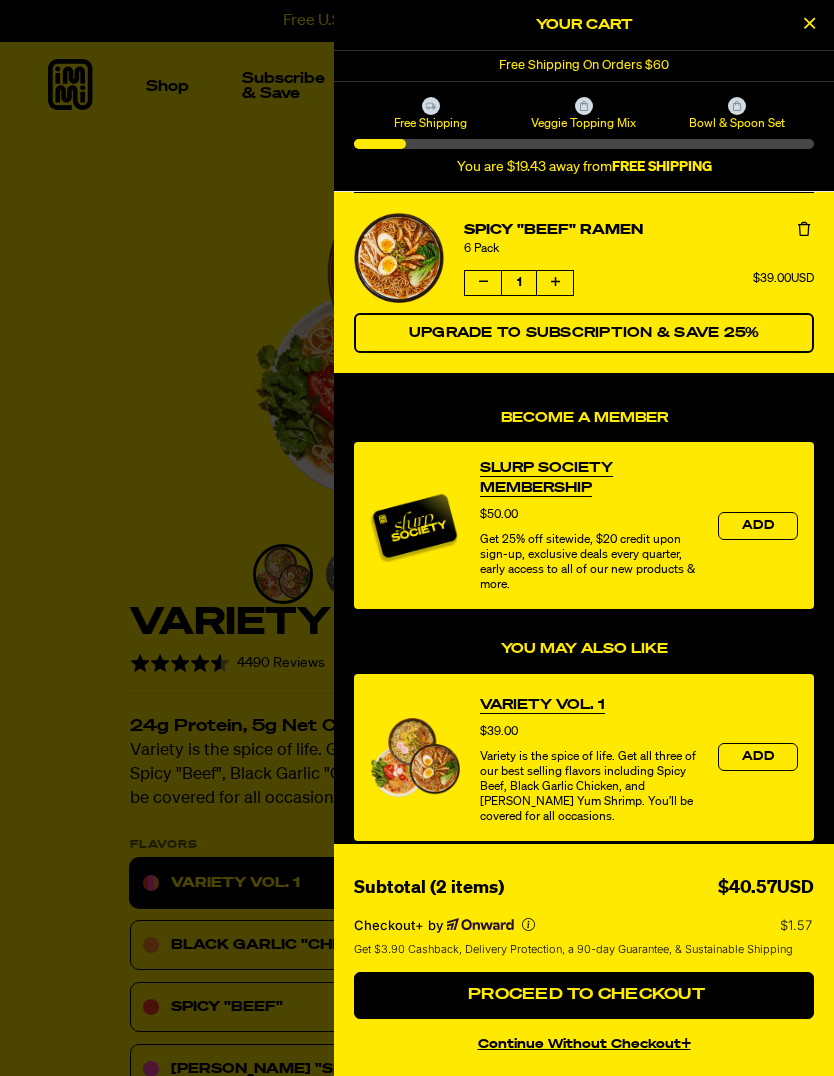click at bounding box center [417, 538] 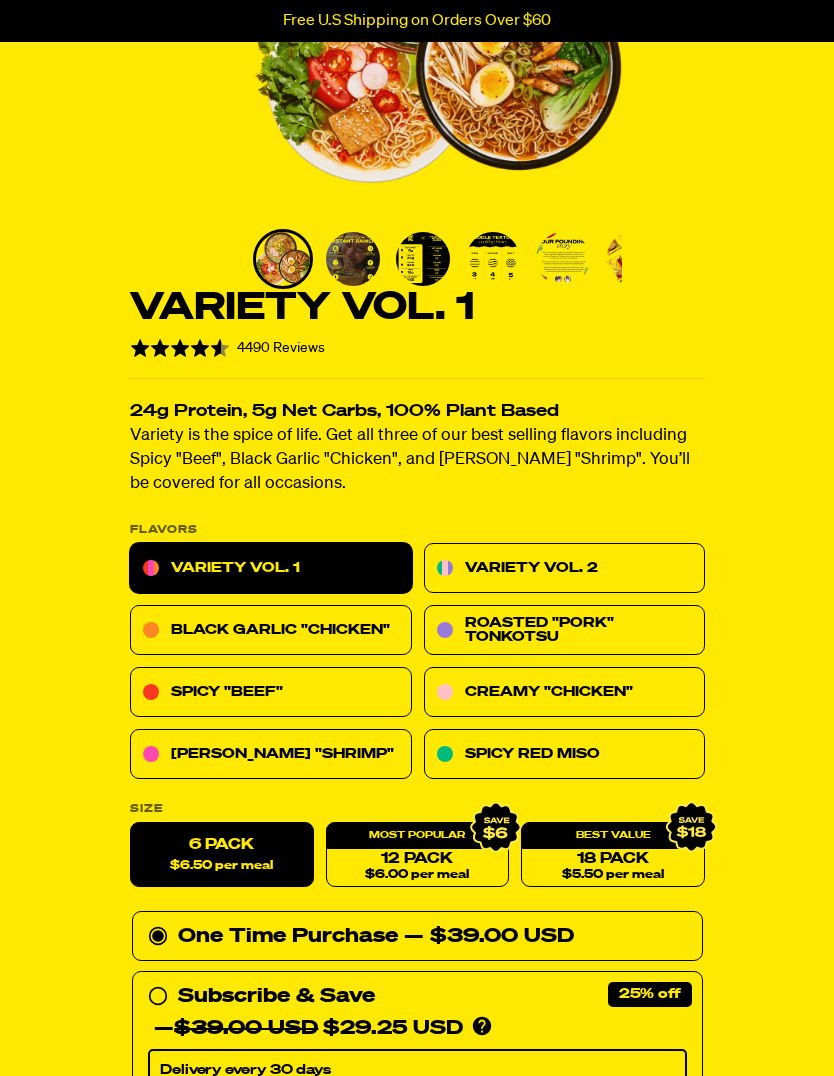 scroll, scrollTop: 317, scrollLeft: 0, axis: vertical 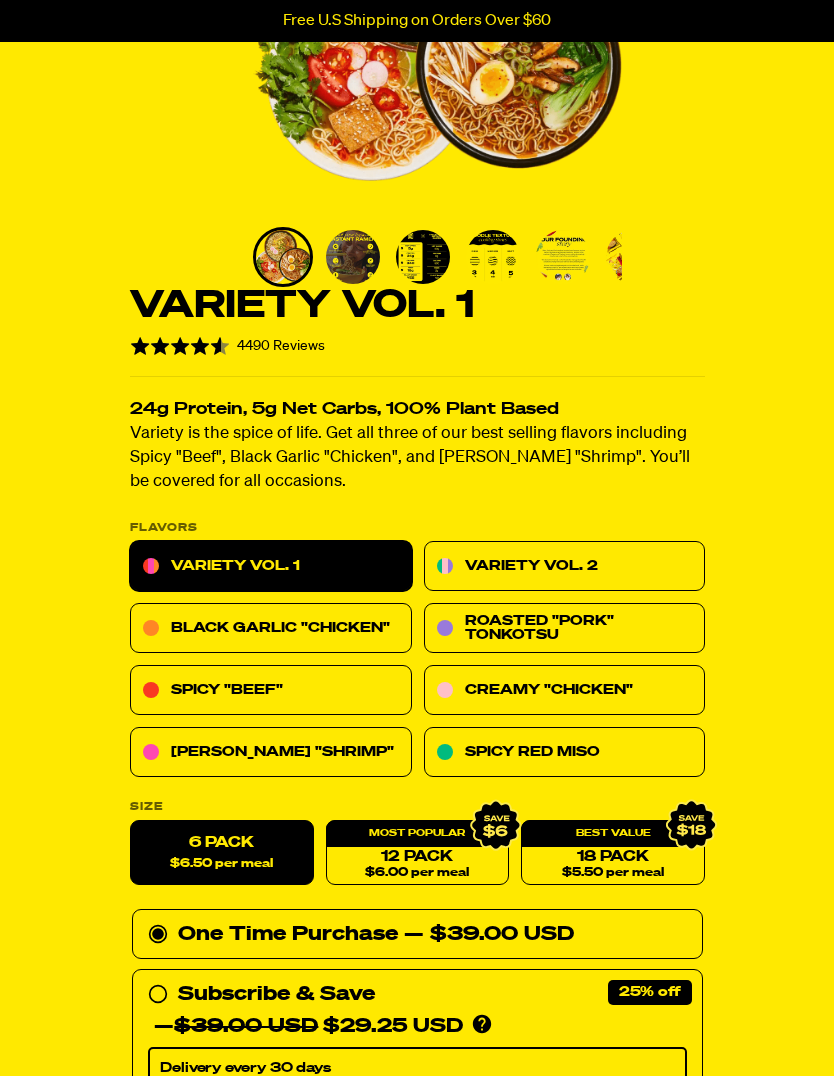 click on "Spicy "Beef"" at bounding box center (271, 691) 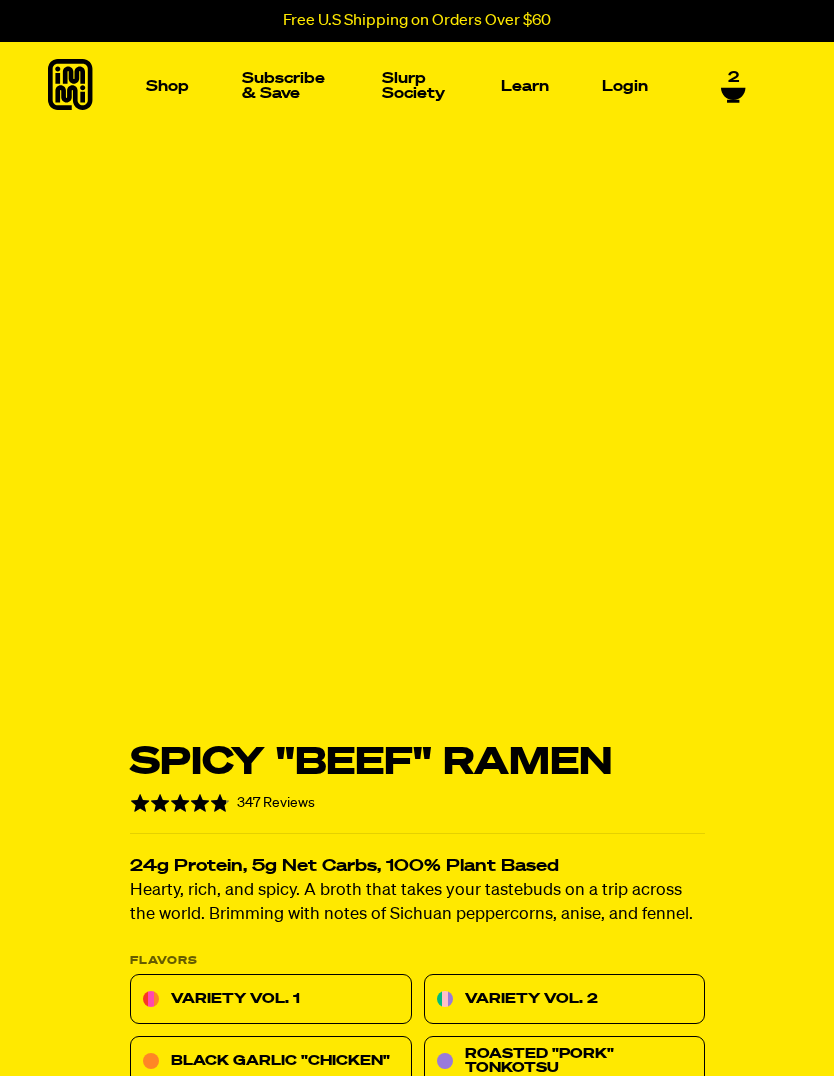 scroll, scrollTop: 0, scrollLeft: 0, axis: both 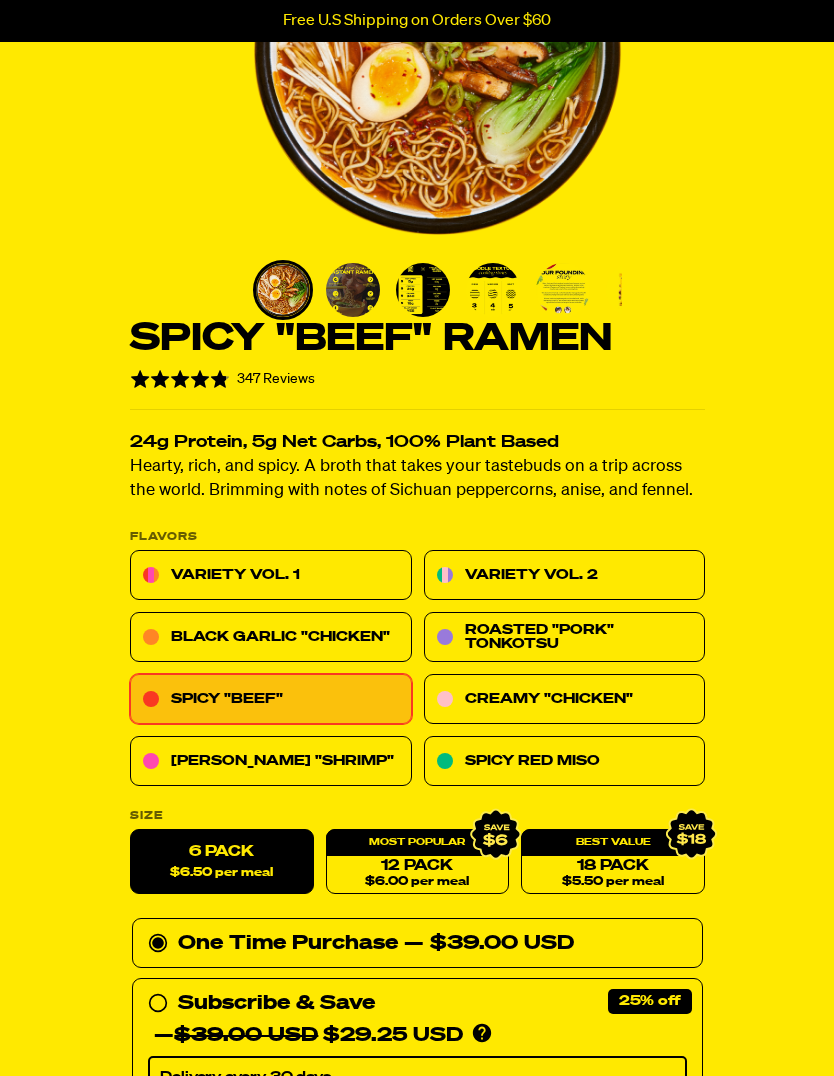 click on "Spicy Red Miso" at bounding box center [564, 762] 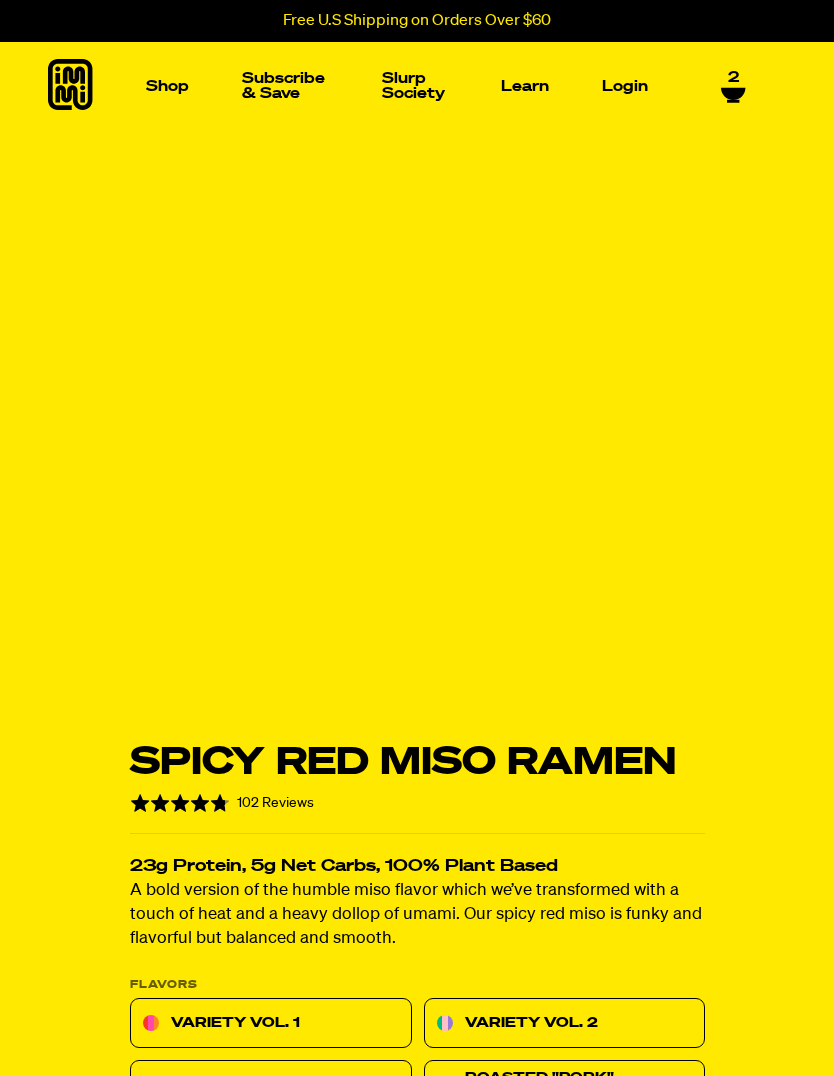 scroll, scrollTop: 0, scrollLeft: 0, axis: both 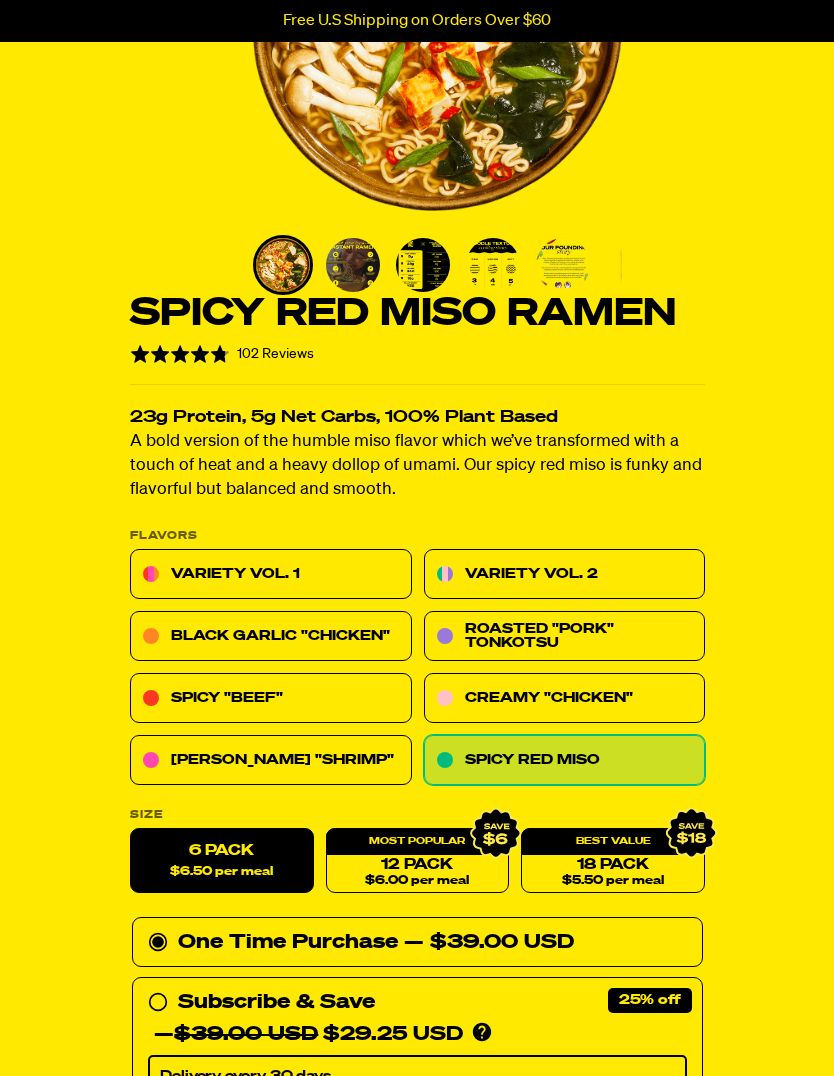 click on "Roasted "Pork" Tonkotsu" at bounding box center [564, 637] 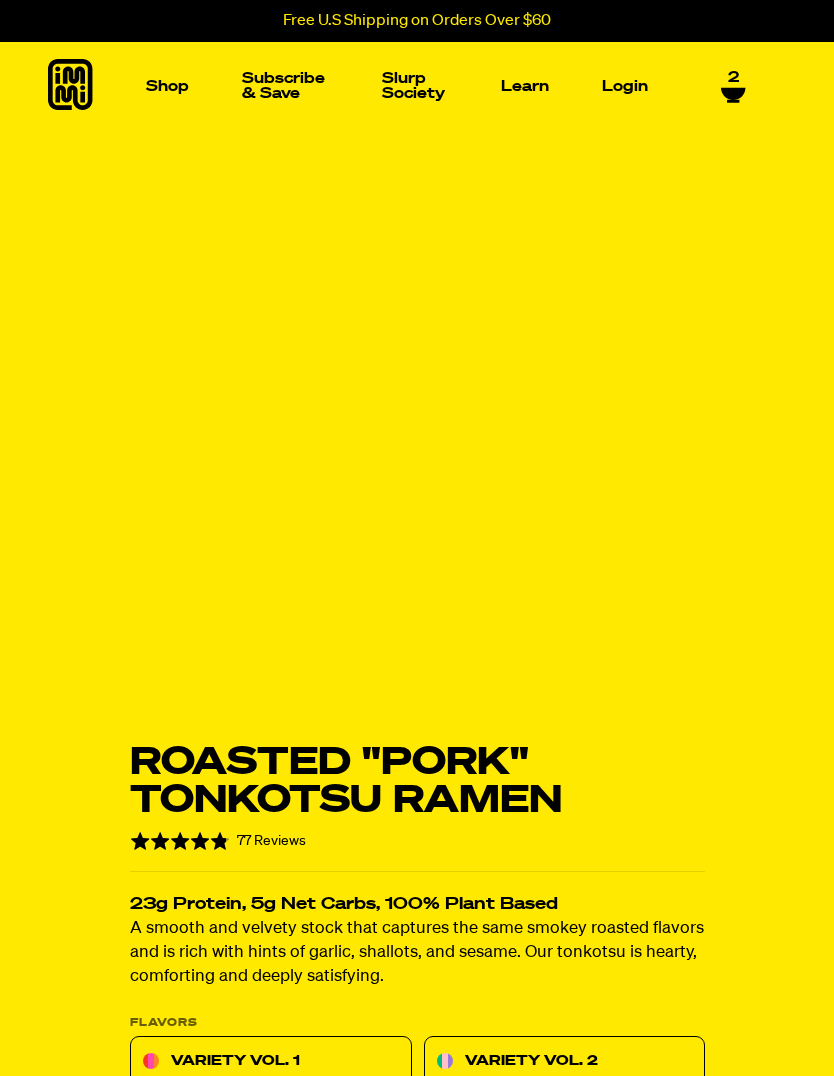 scroll, scrollTop: 0, scrollLeft: 0, axis: both 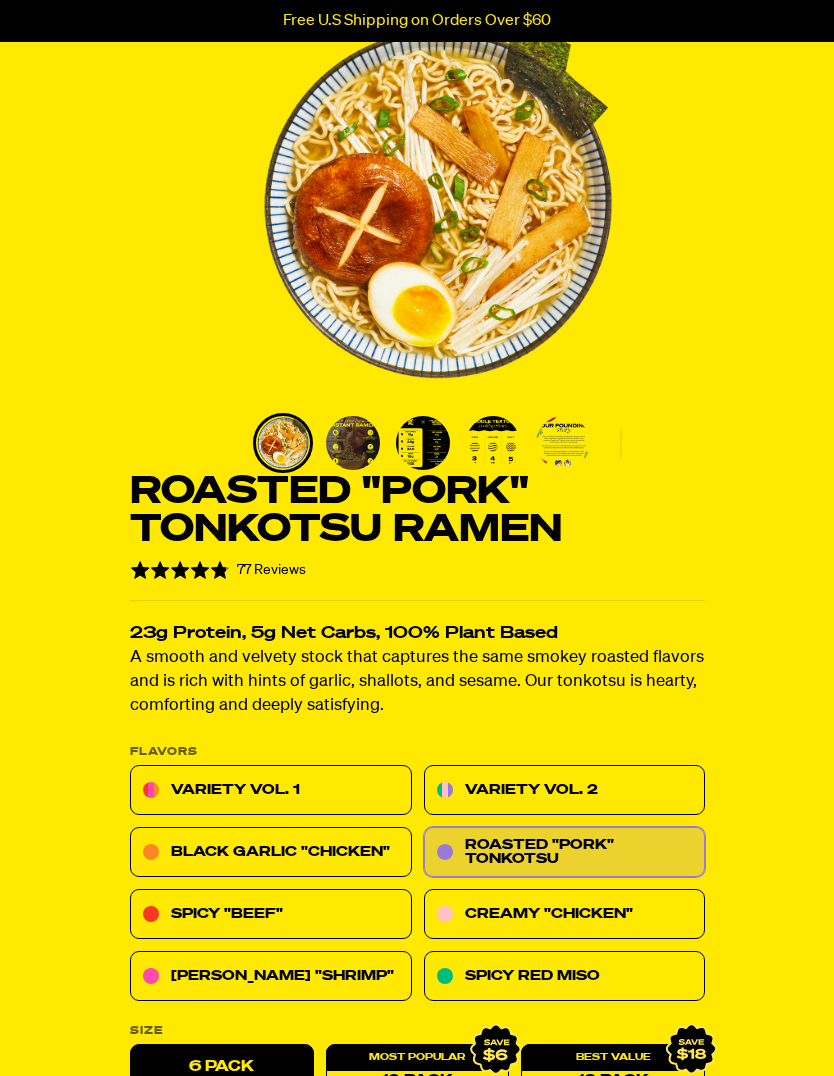 click on "Black Garlic "Chicken"" at bounding box center [271, 853] 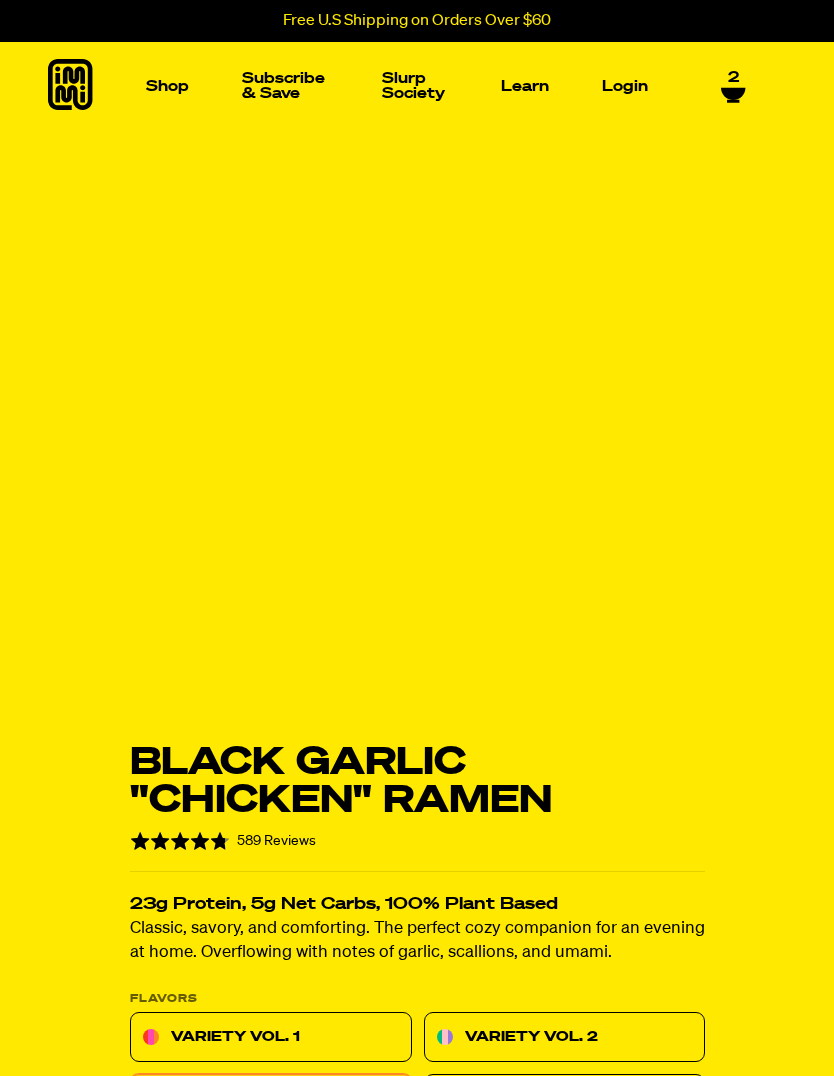 scroll, scrollTop: 0, scrollLeft: 0, axis: both 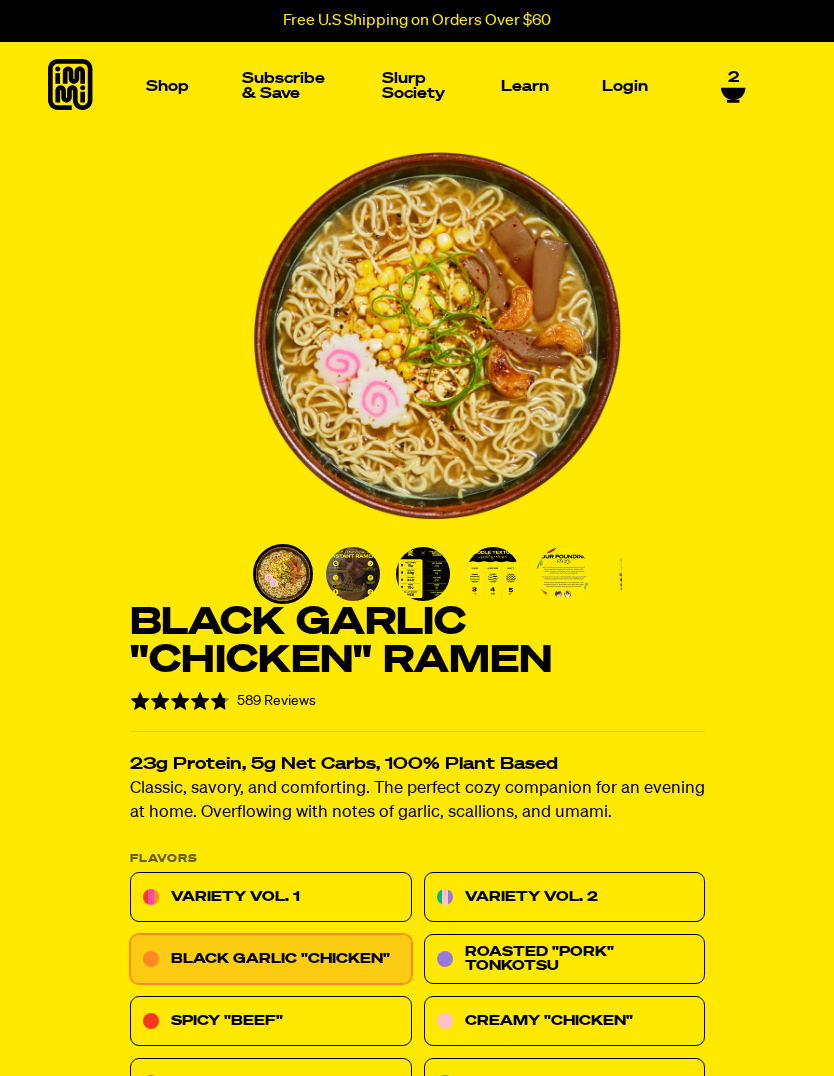 click 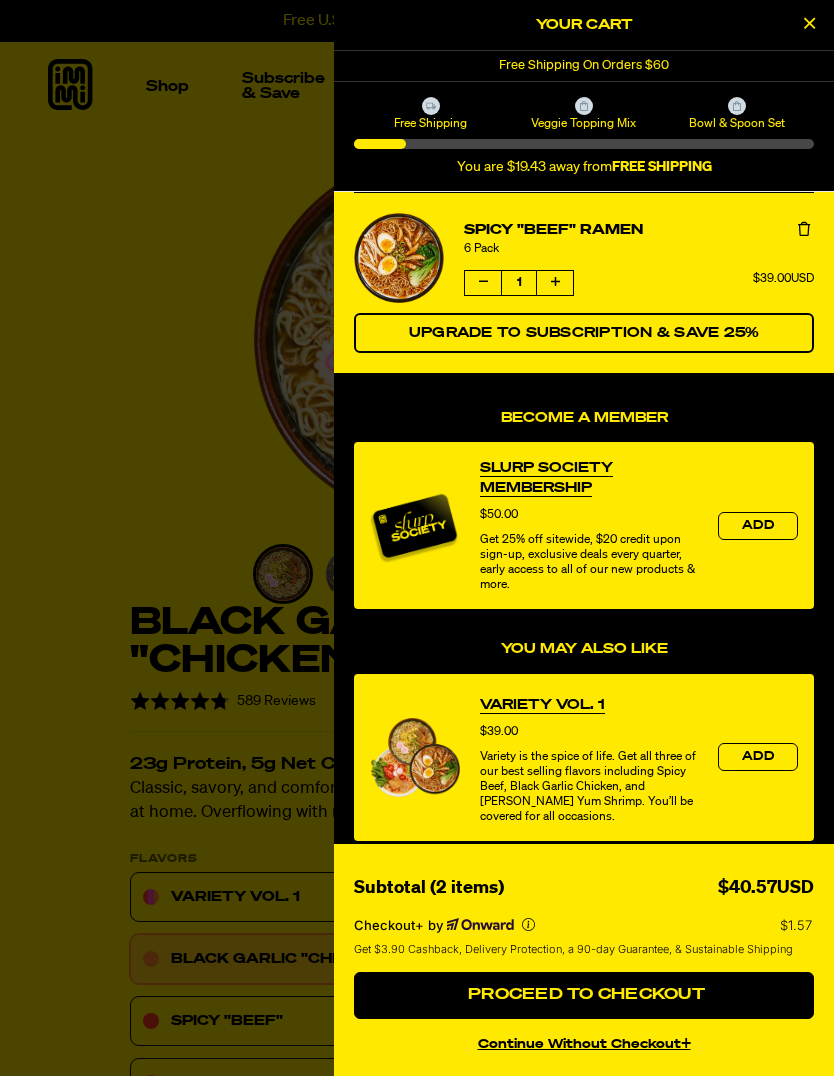 scroll, scrollTop: 0, scrollLeft: 0, axis: both 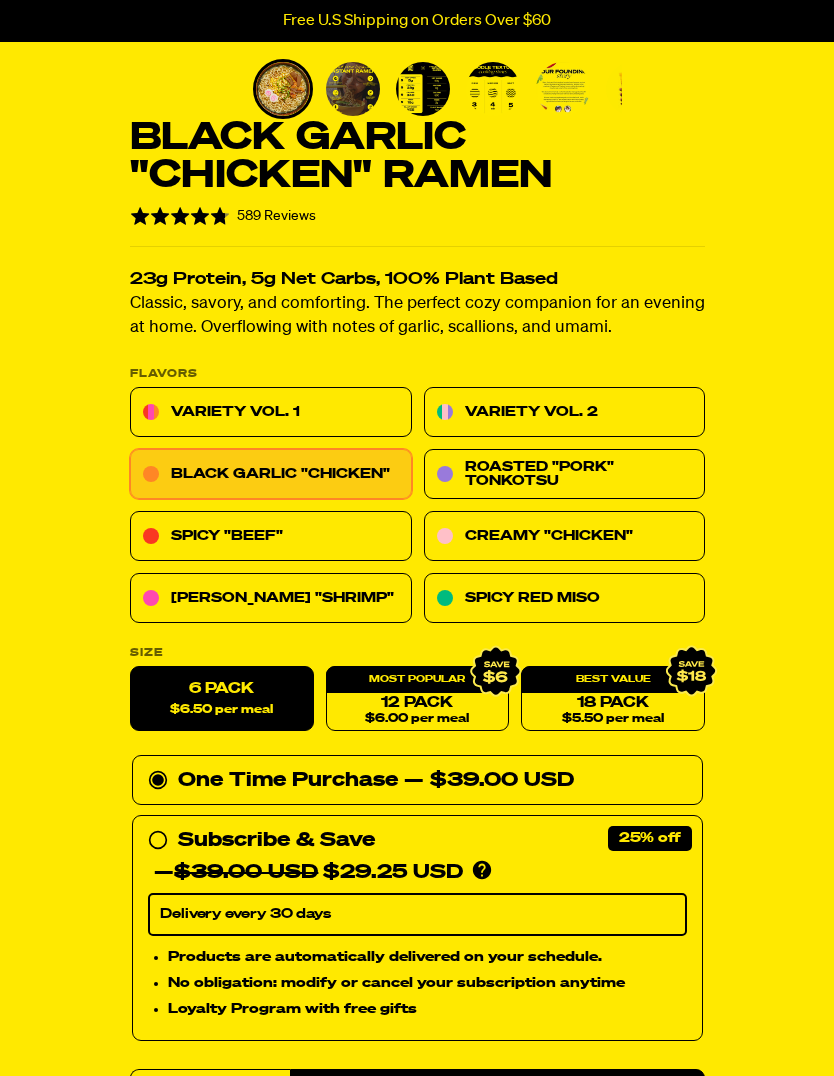 click on "Add to Cart" at bounding box center [497, 1097] 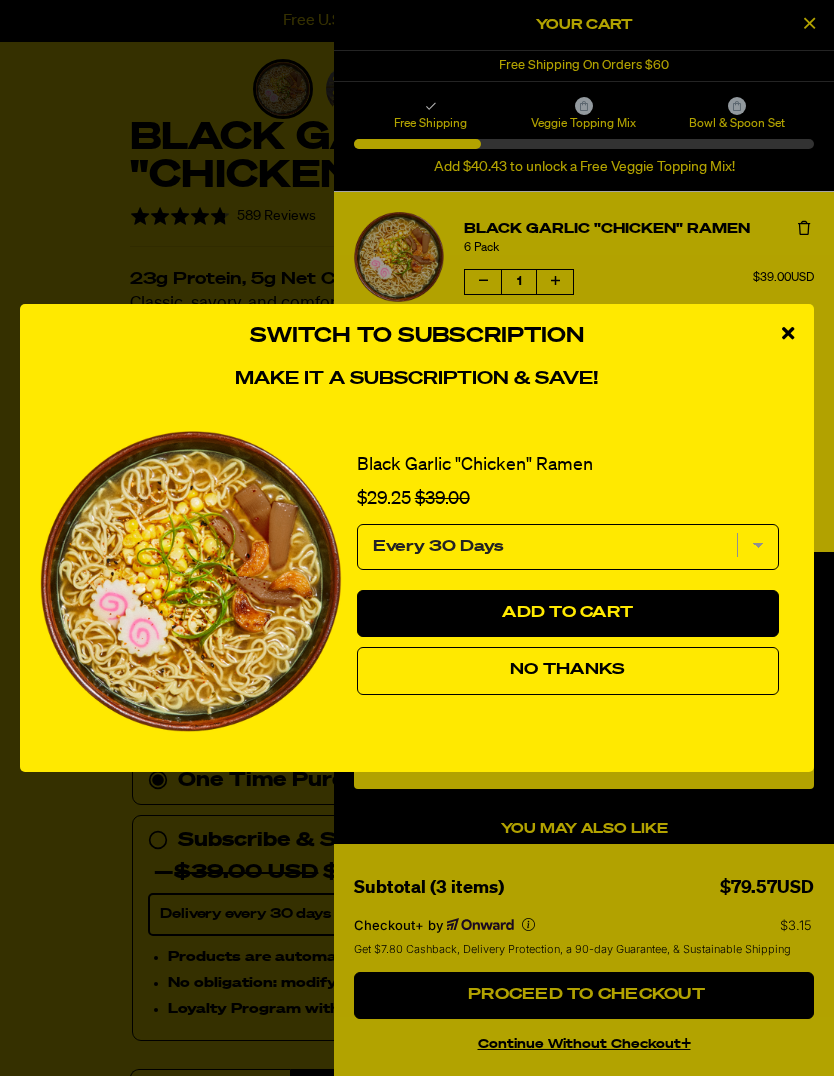 click at bounding box center [788, 334] 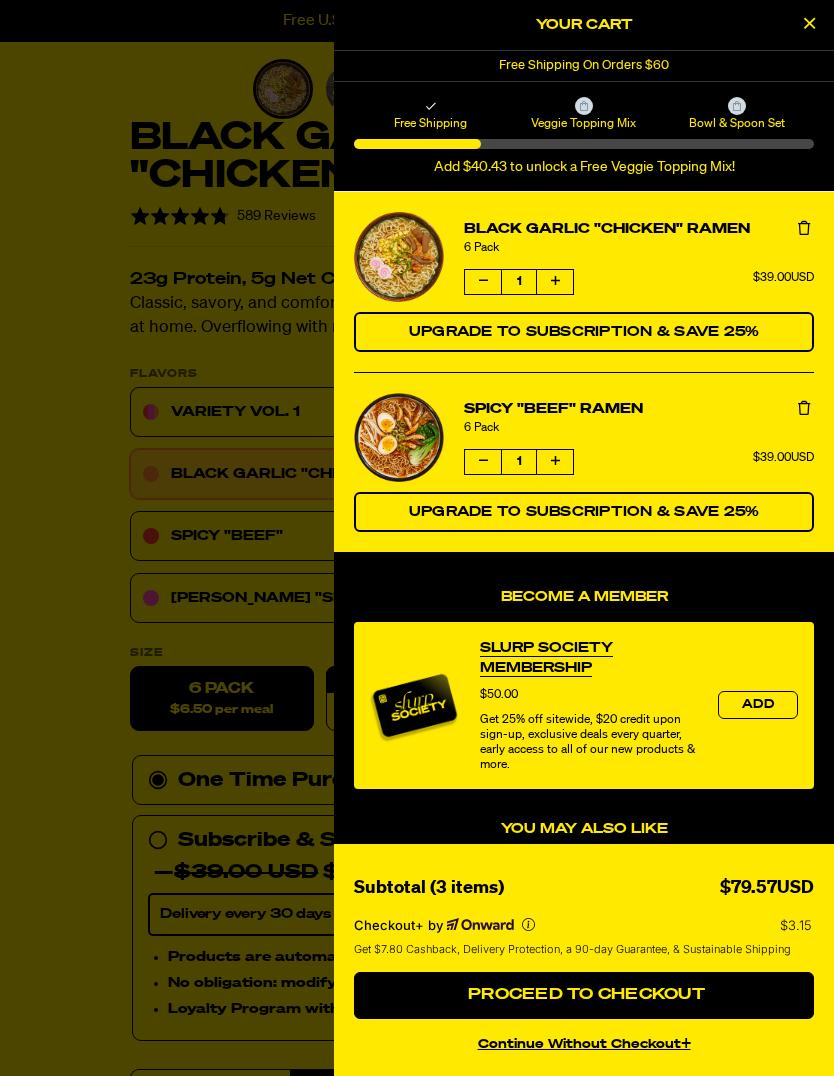 click at bounding box center (417, 538) 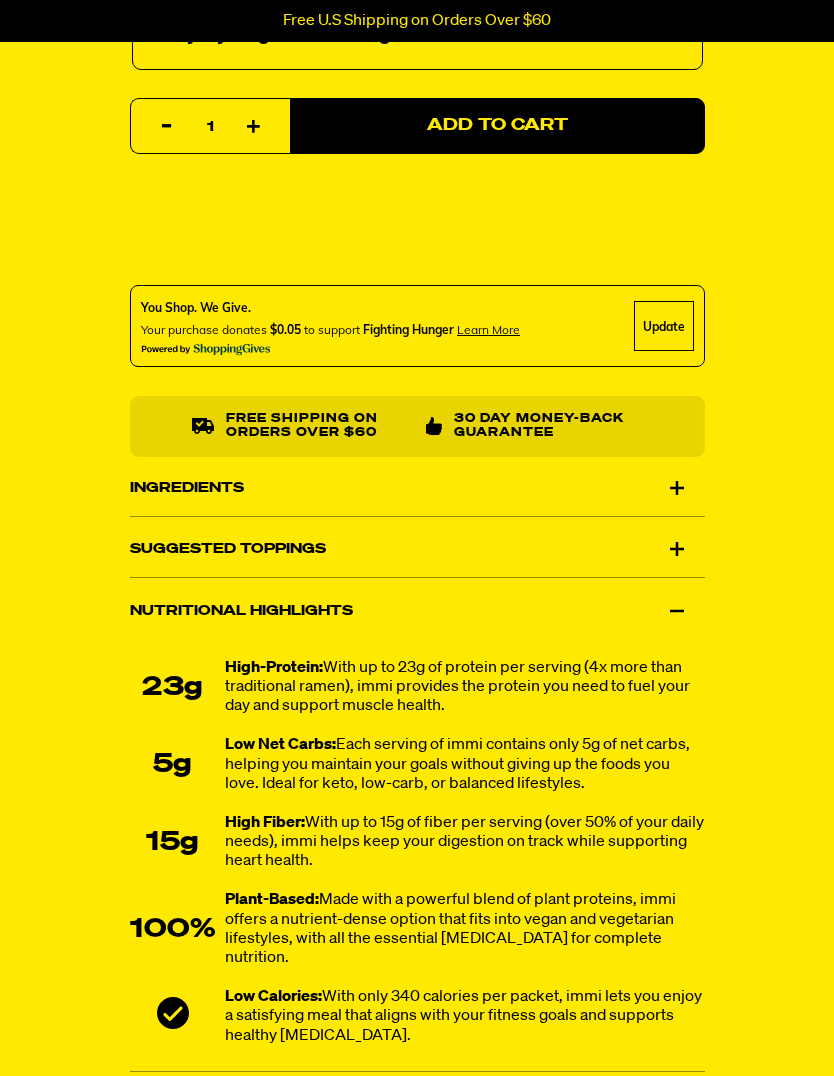 scroll, scrollTop: 1455, scrollLeft: 0, axis: vertical 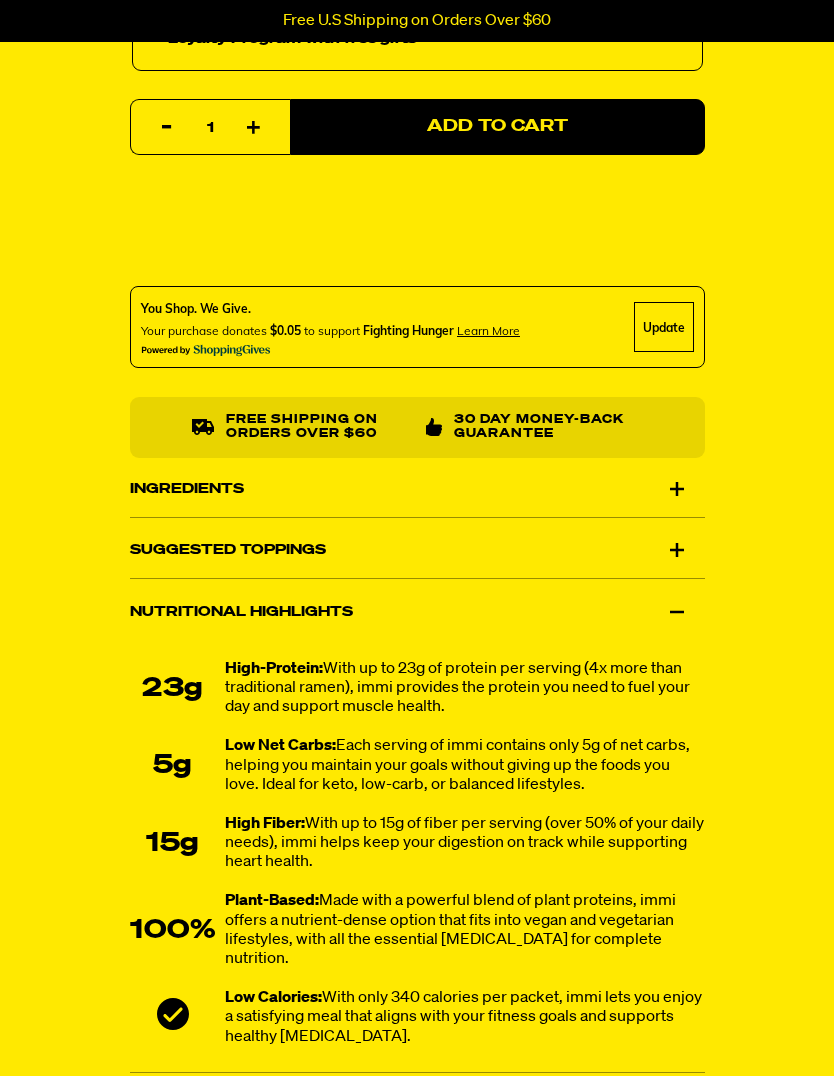 click on "Ingredients" at bounding box center [417, 489] 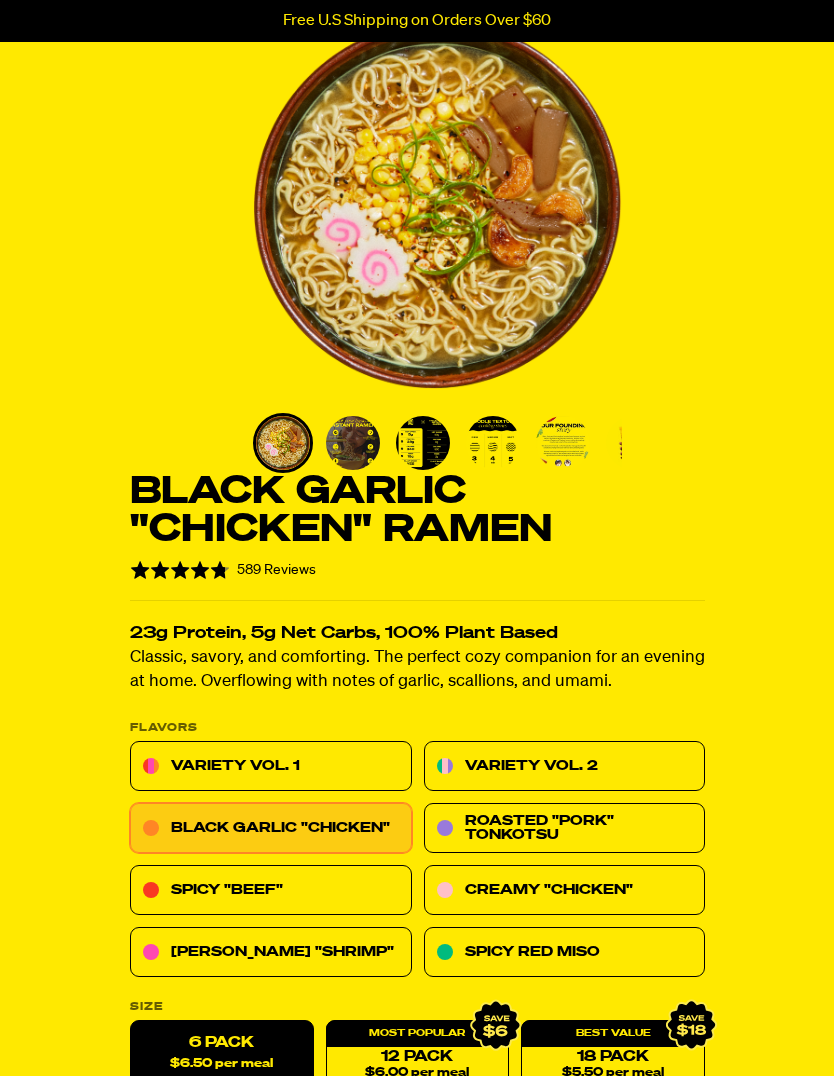 scroll, scrollTop: 0, scrollLeft: 0, axis: both 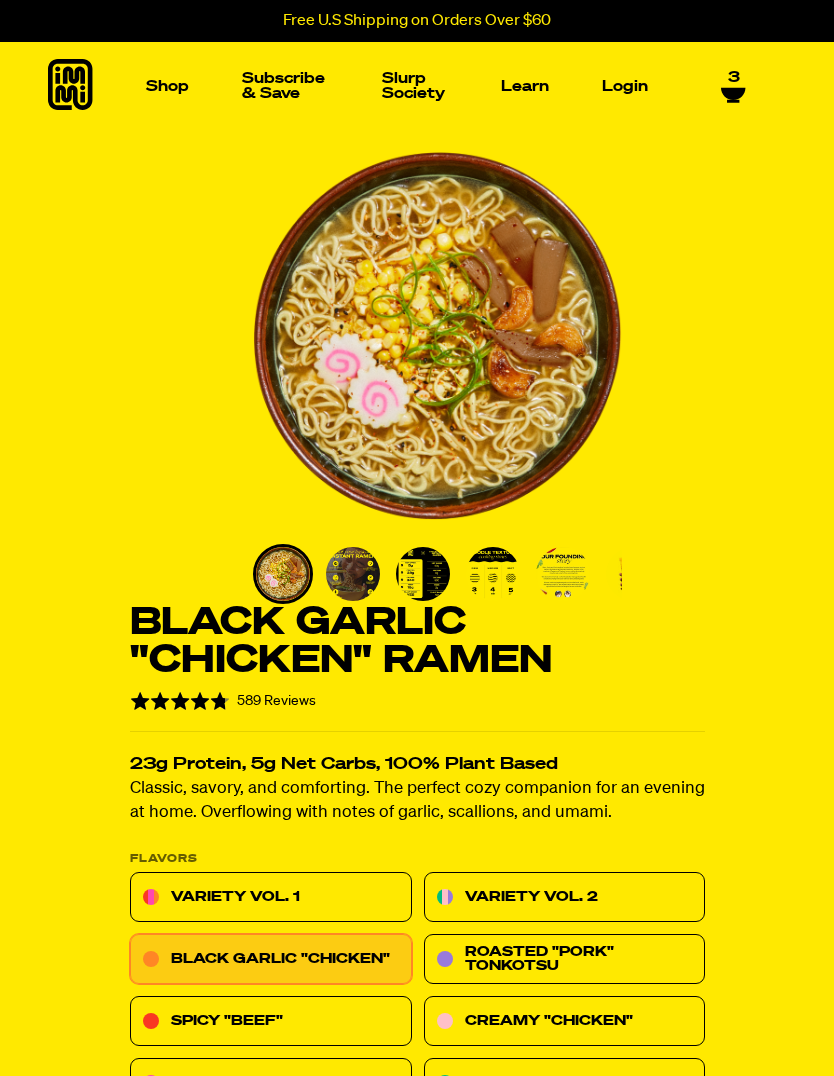 click on "Slurp Society" at bounding box center [415, 86] 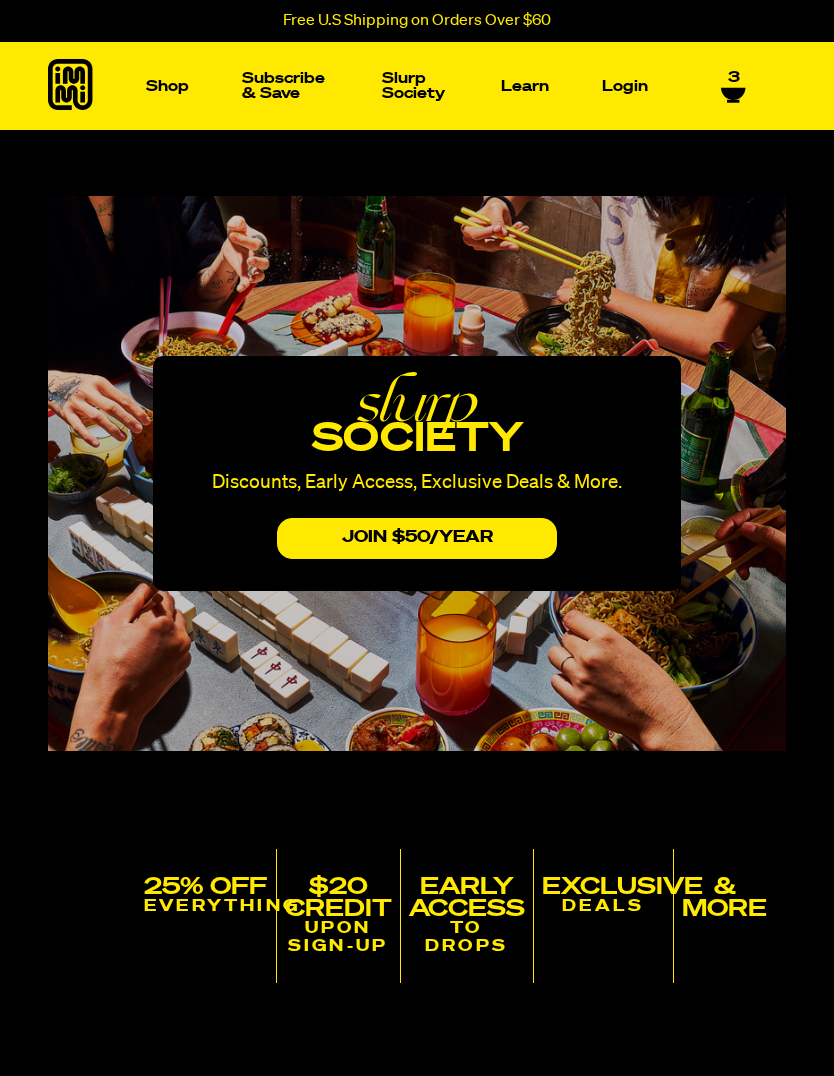 scroll, scrollTop: 0, scrollLeft: 0, axis: both 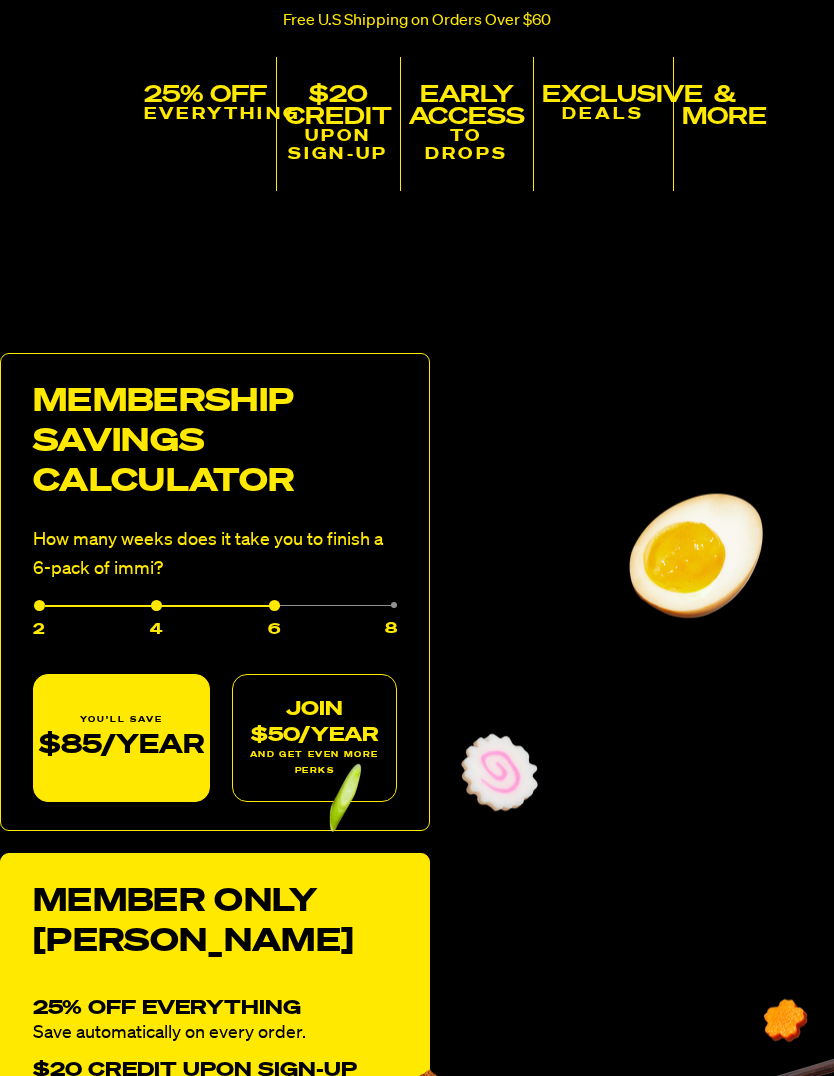 click on "4" at bounding box center (103, 623) 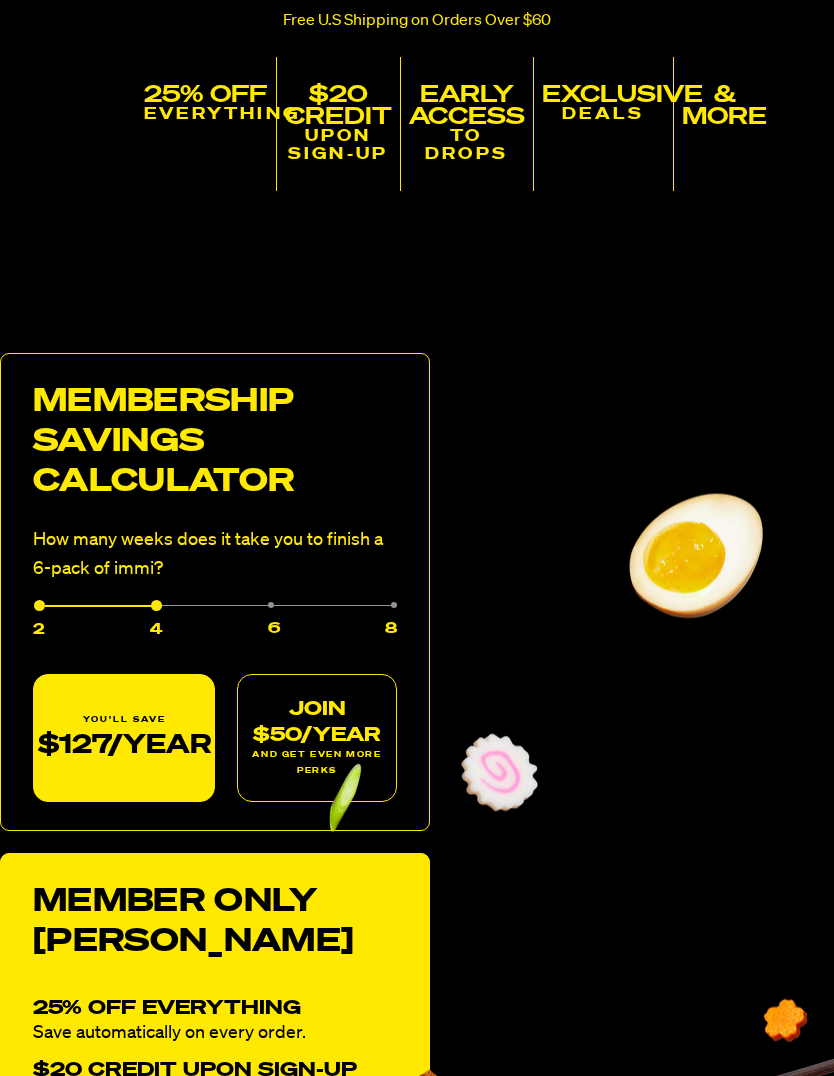 click on "4" at bounding box center (103, 623) 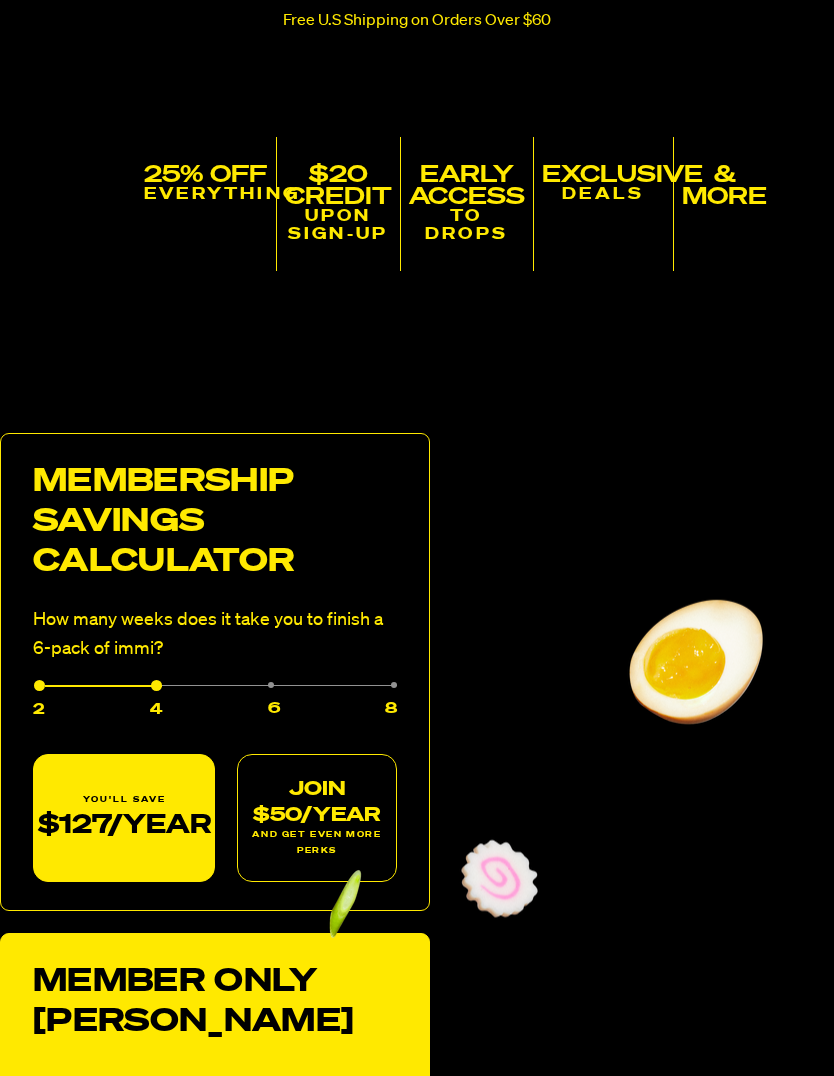 click on "4" at bounding box center (103, 704) 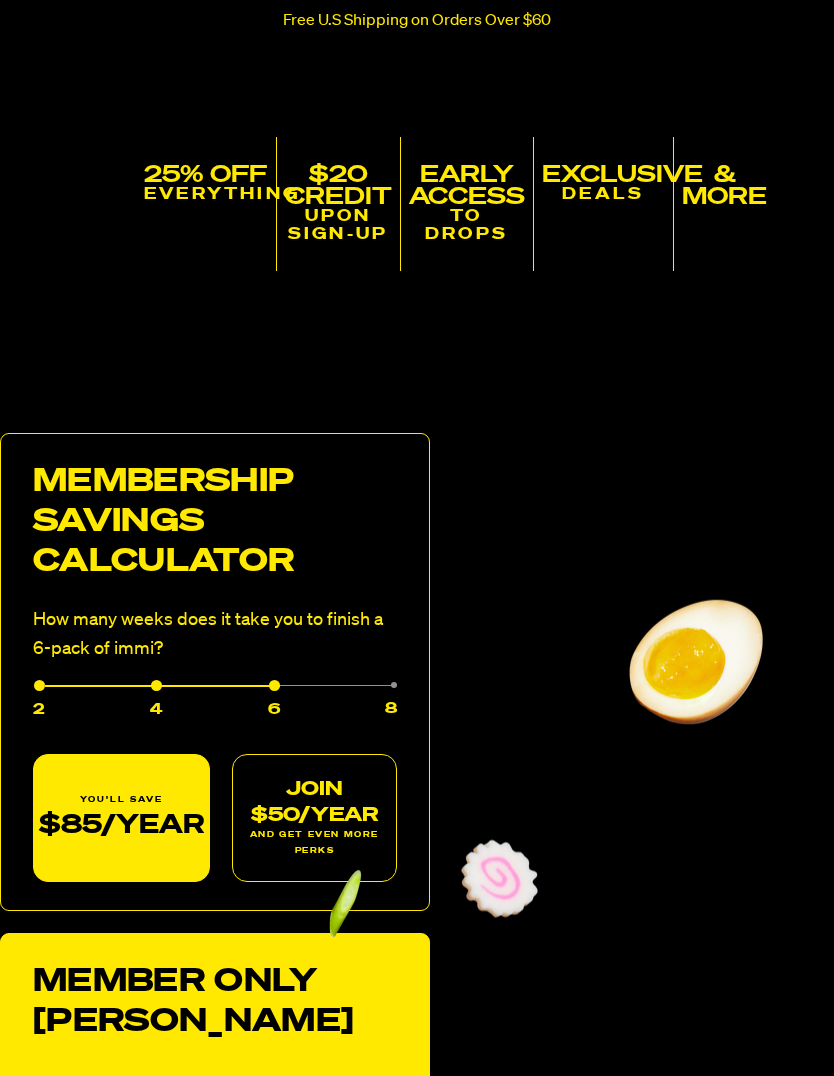 click on "6" at bounding box center (220, 703) 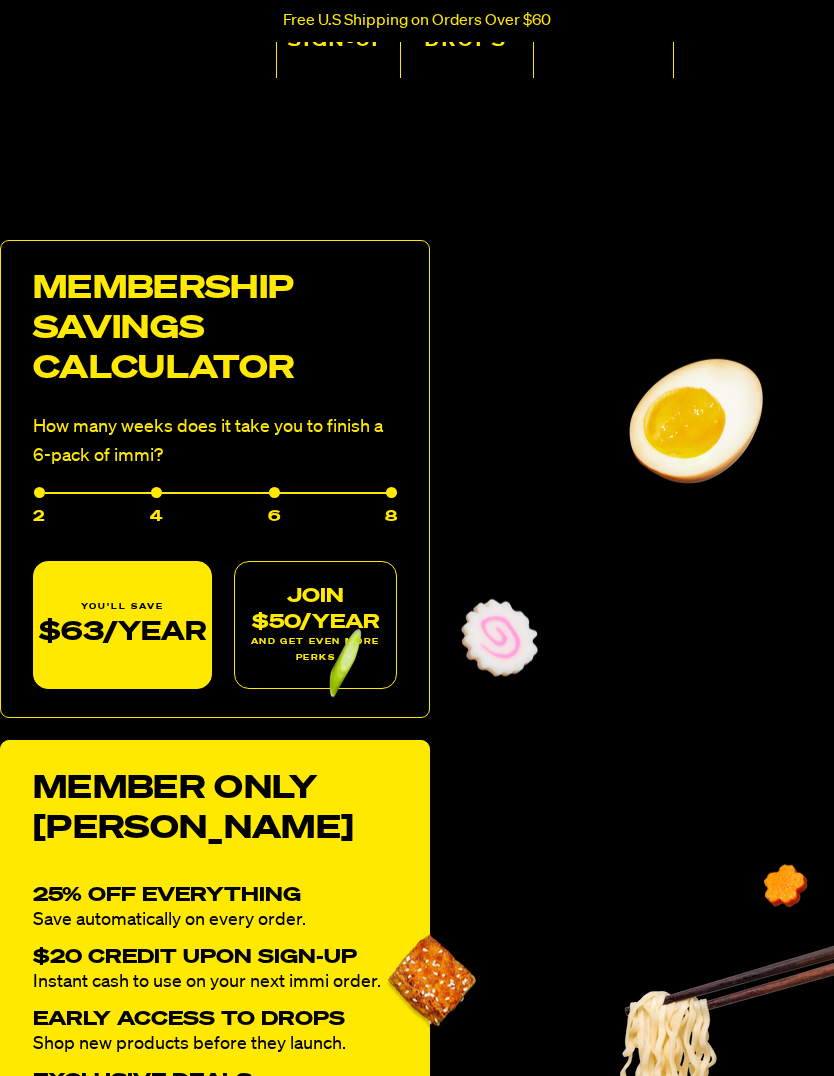 scroll, scrollTop: 904, scrollLeft: 0, axis: vertical 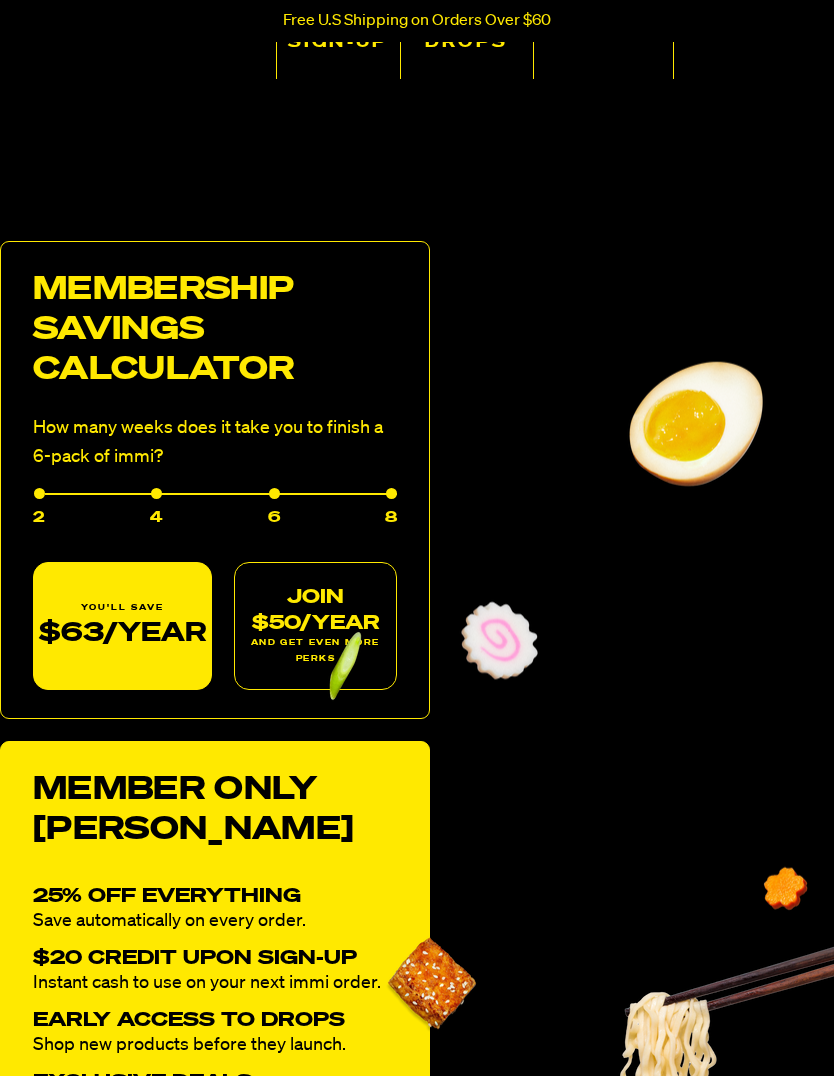 click on "2" at bounding box center [39, 511] 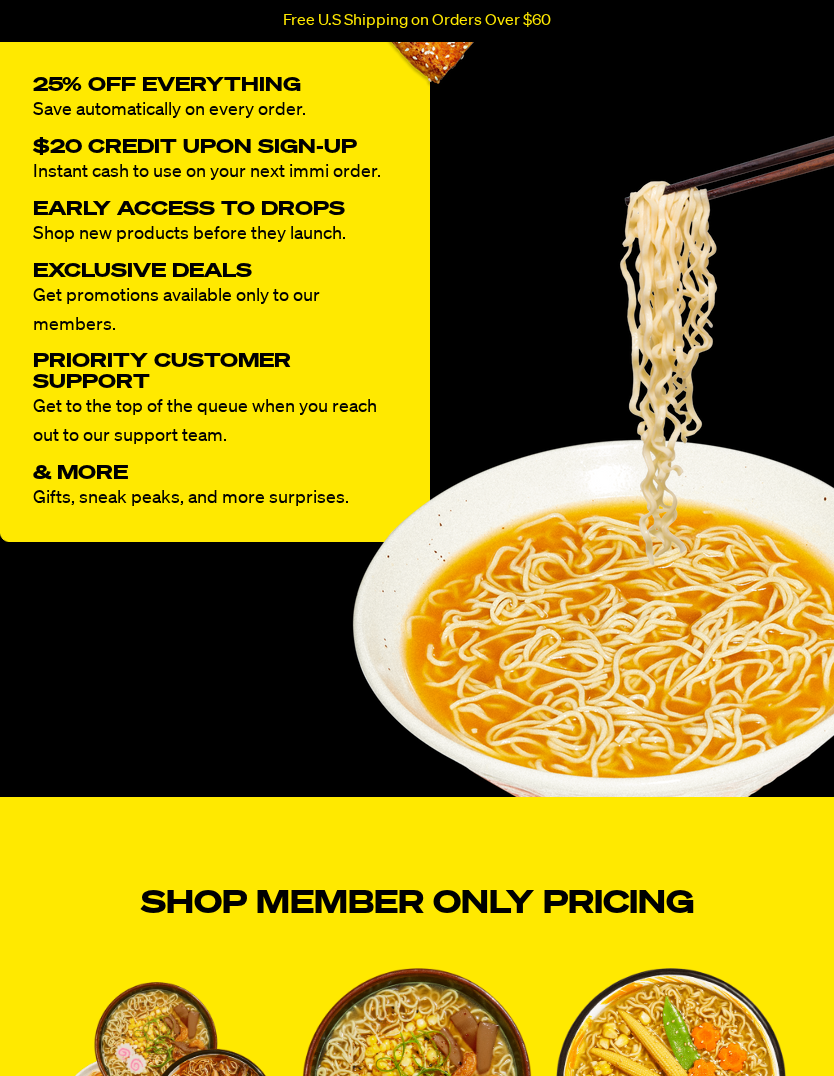 scroll, scrollTop: 1690, scrollLeft: 0, axis: vertical 